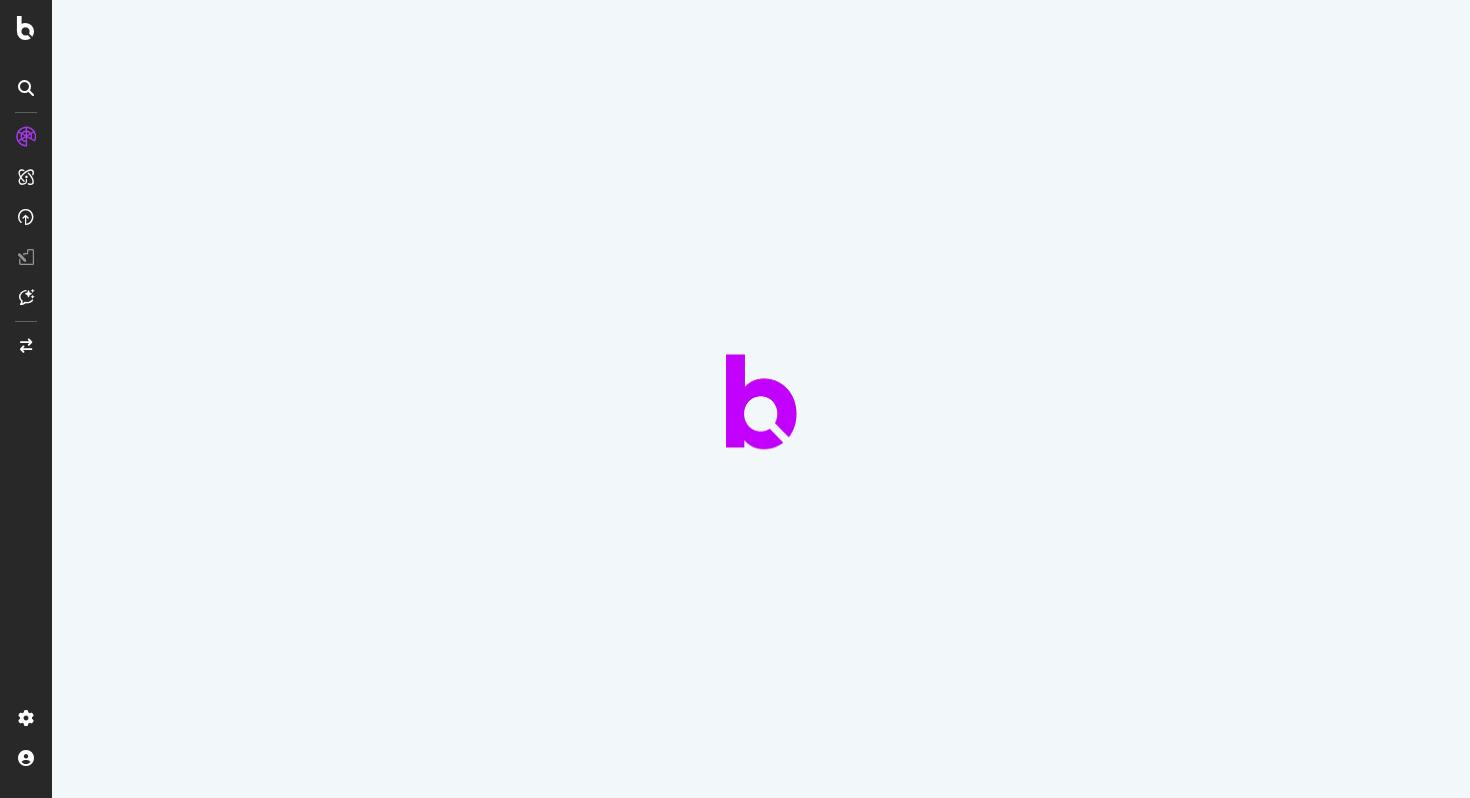 scroll, scrollTop: 0, scrollLeft: 0, axis: both 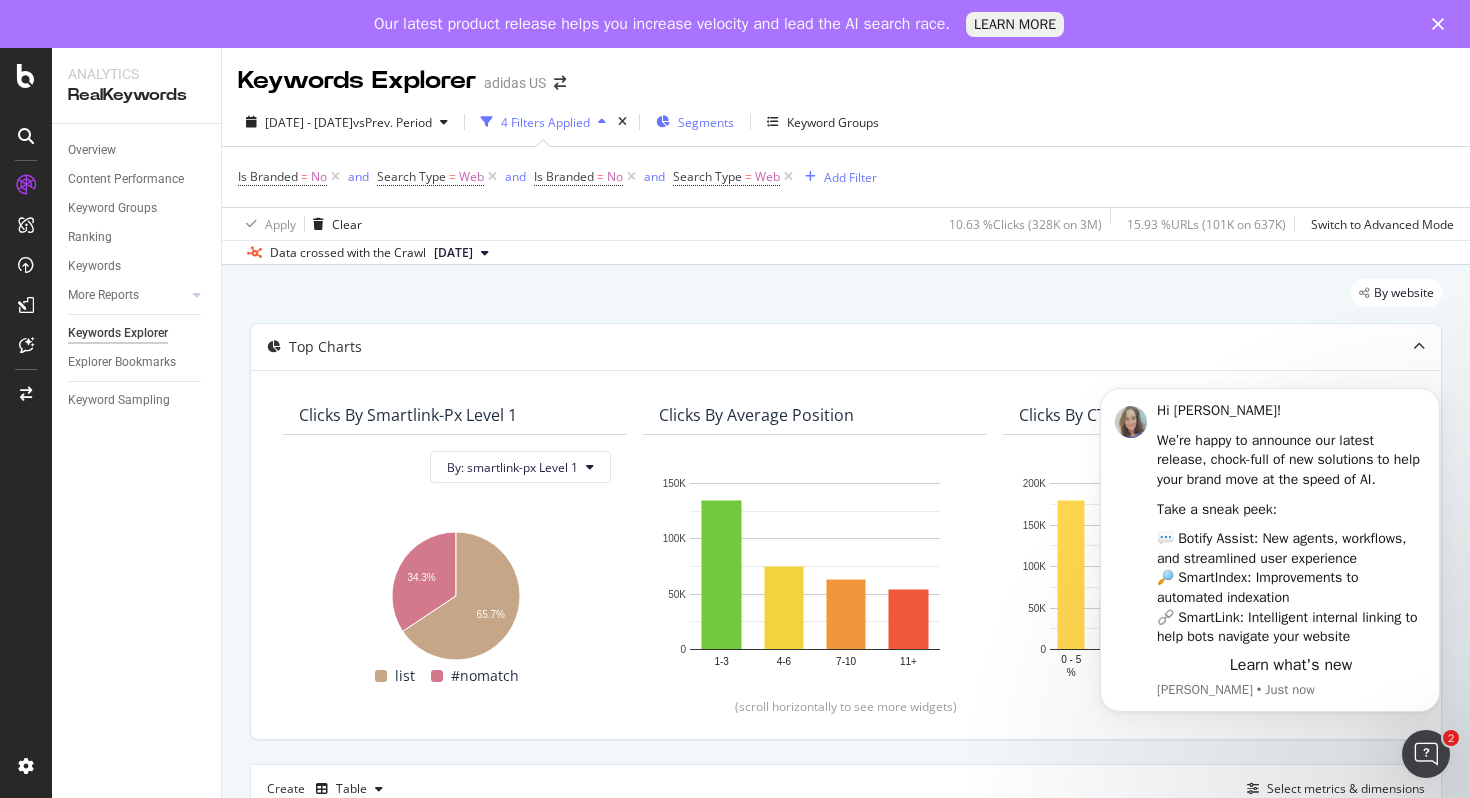 click on "Segments" at bounding box center (706, 122) 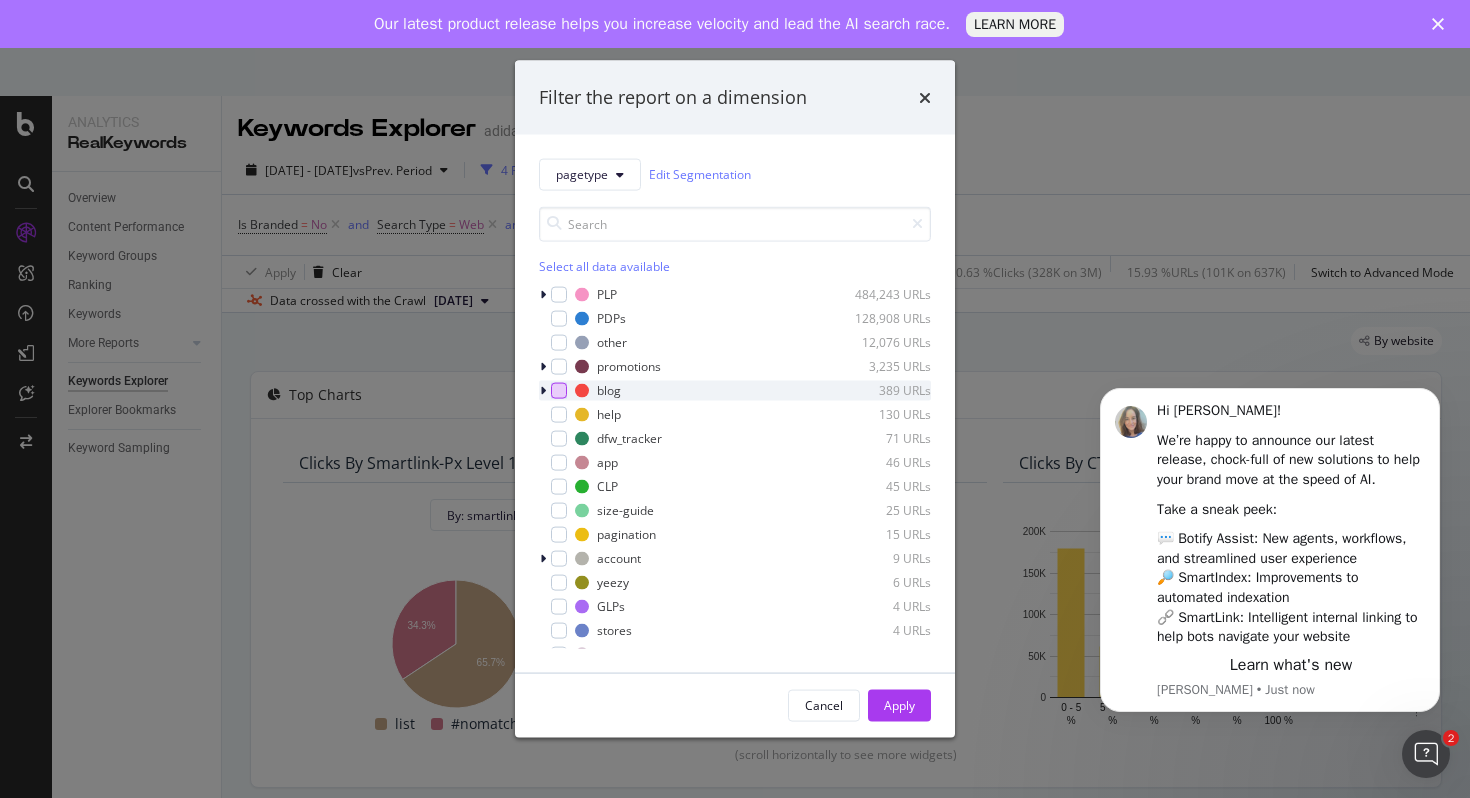 click at bounding box center [559, 390] 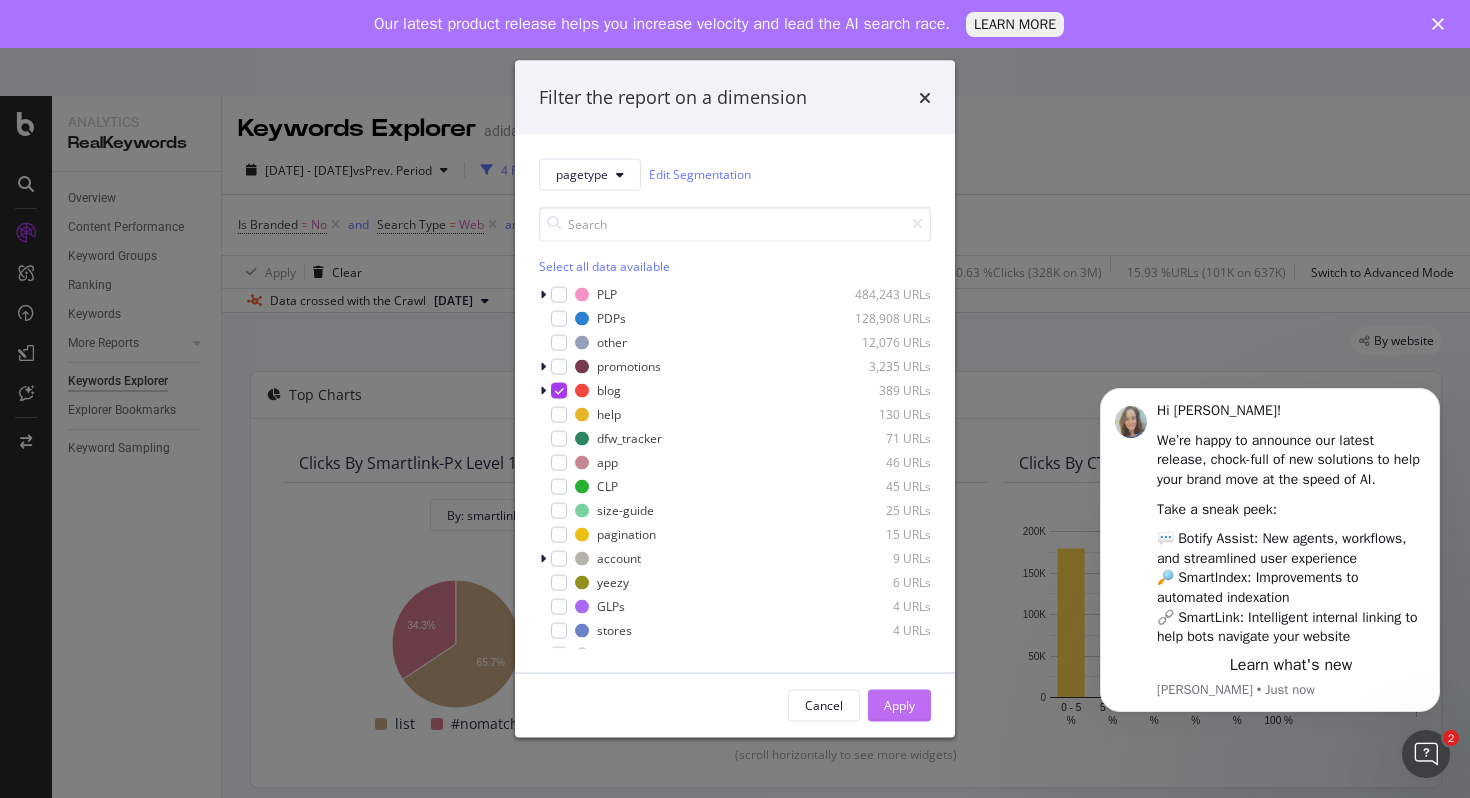 click on "Apply" at bounding box center [899, 705] 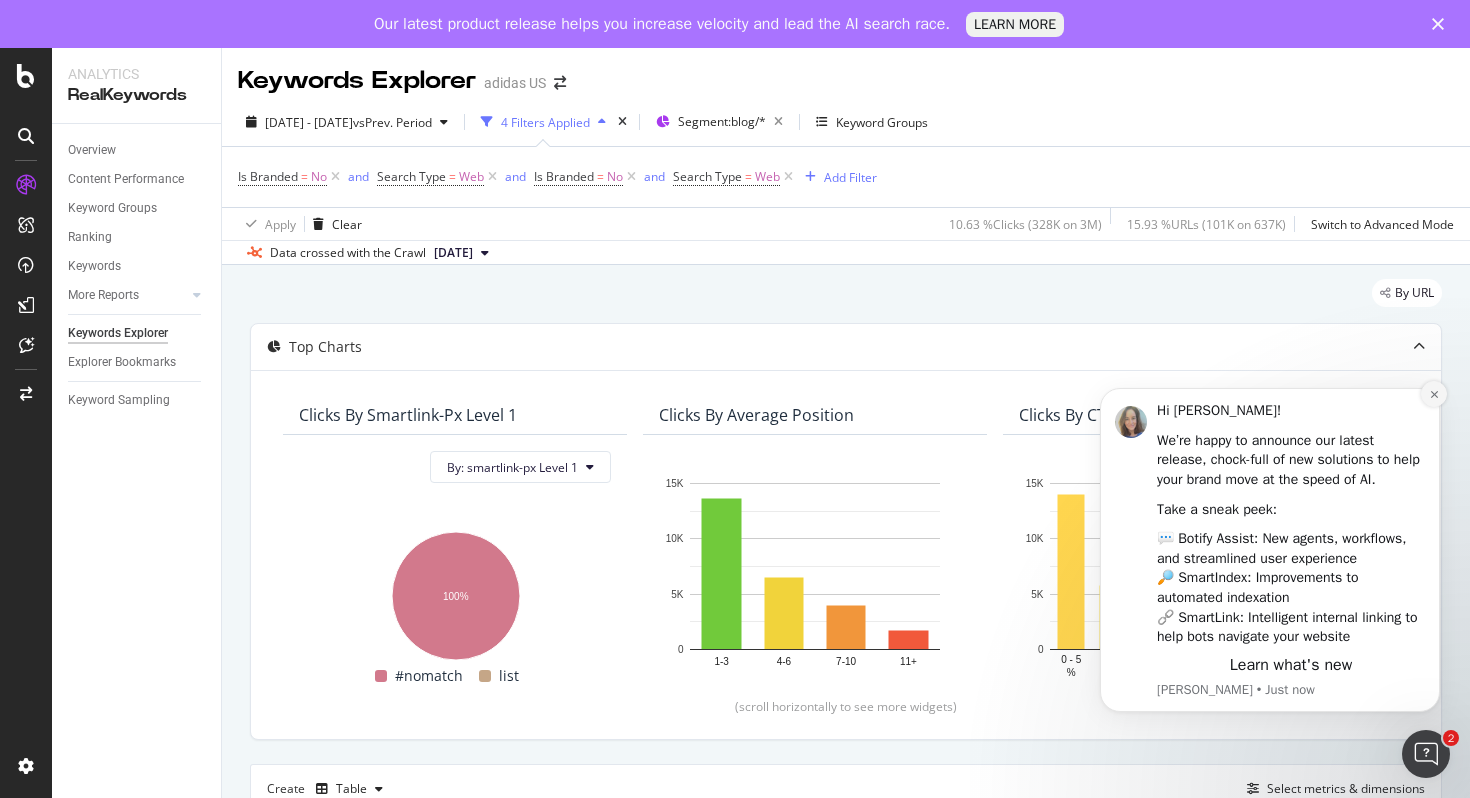 click 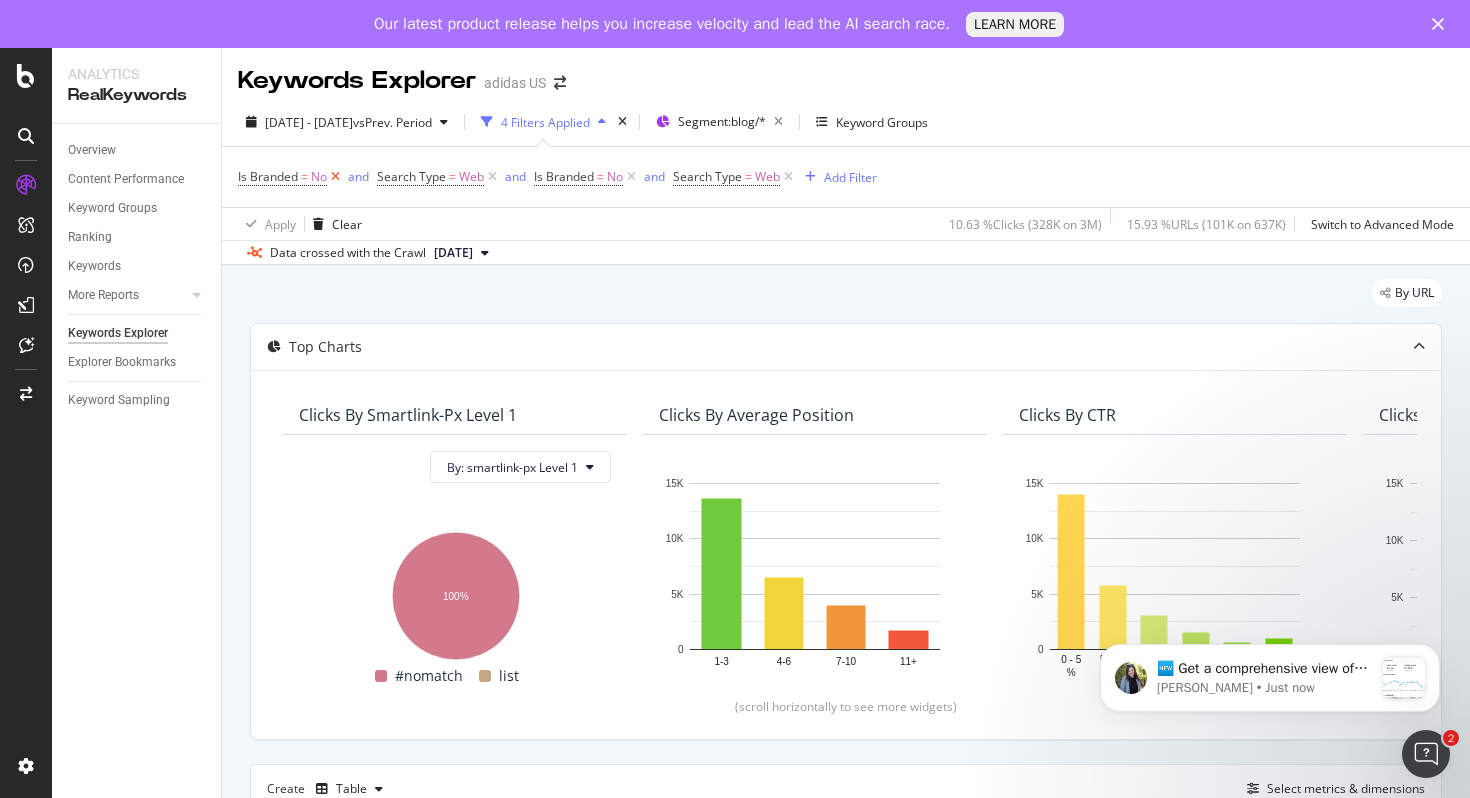 click at bounding box center (335, 177) 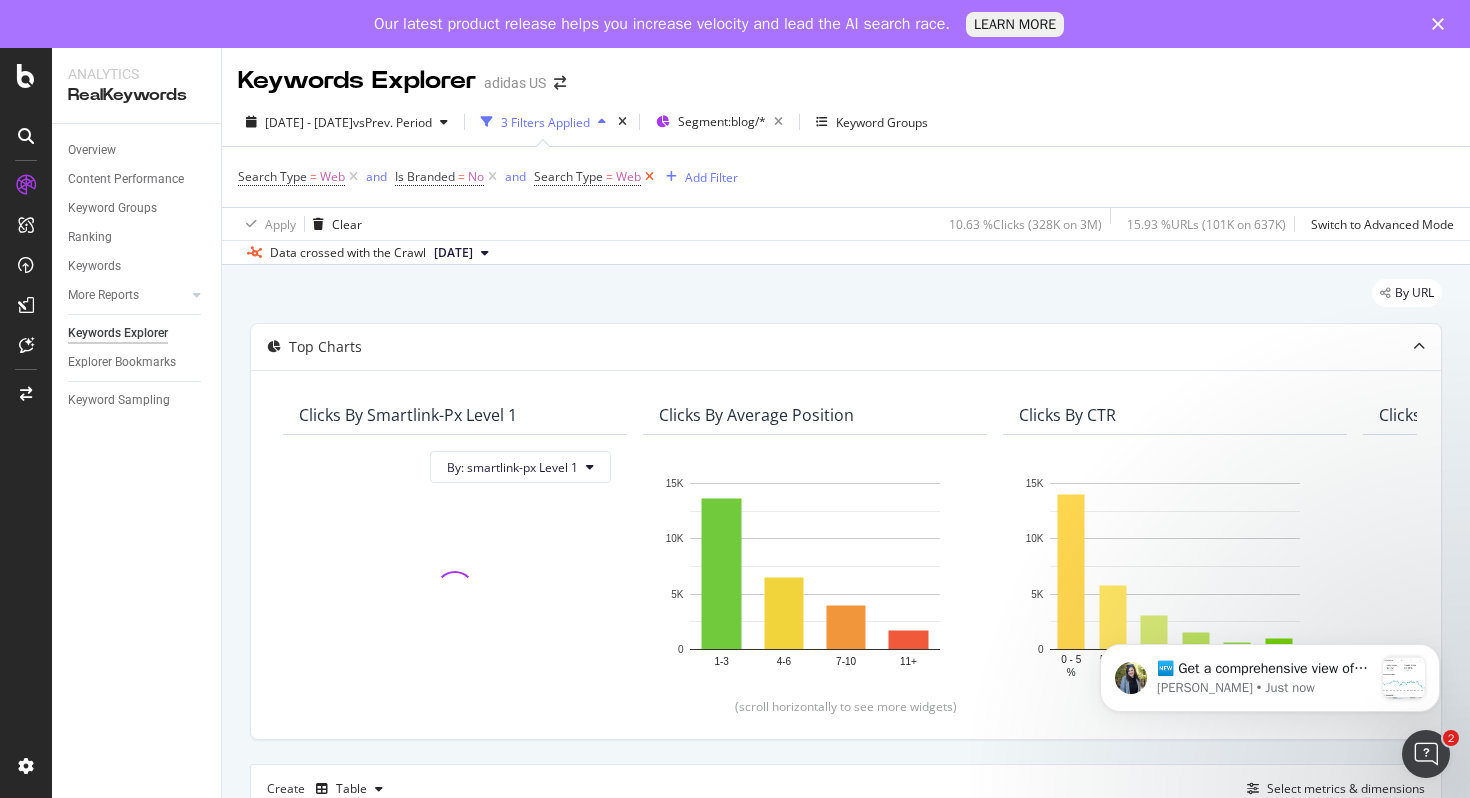 click at bounding box center (649, 177) 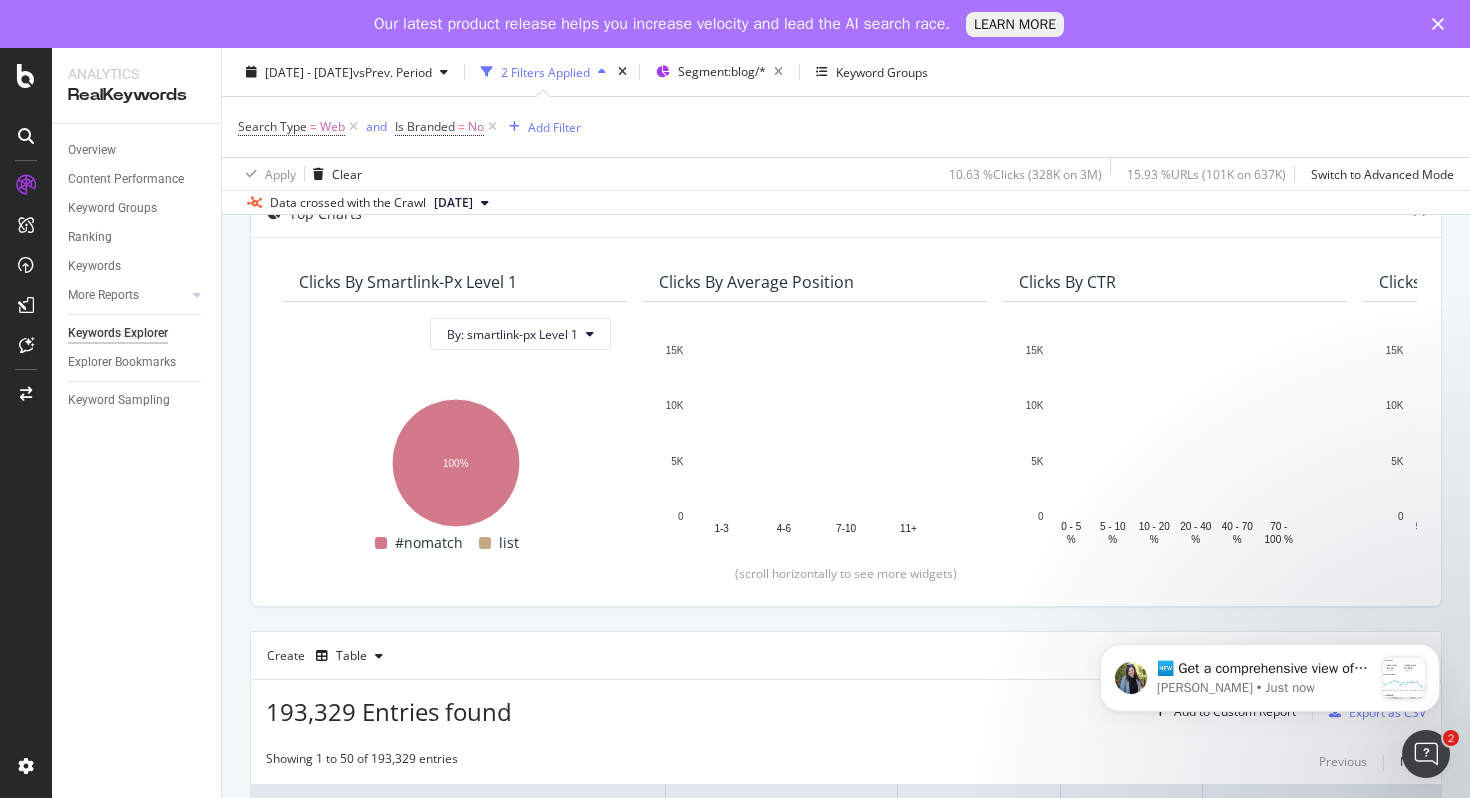 scroll, scrollTop: 0, scrollLeft: 0, axis: both 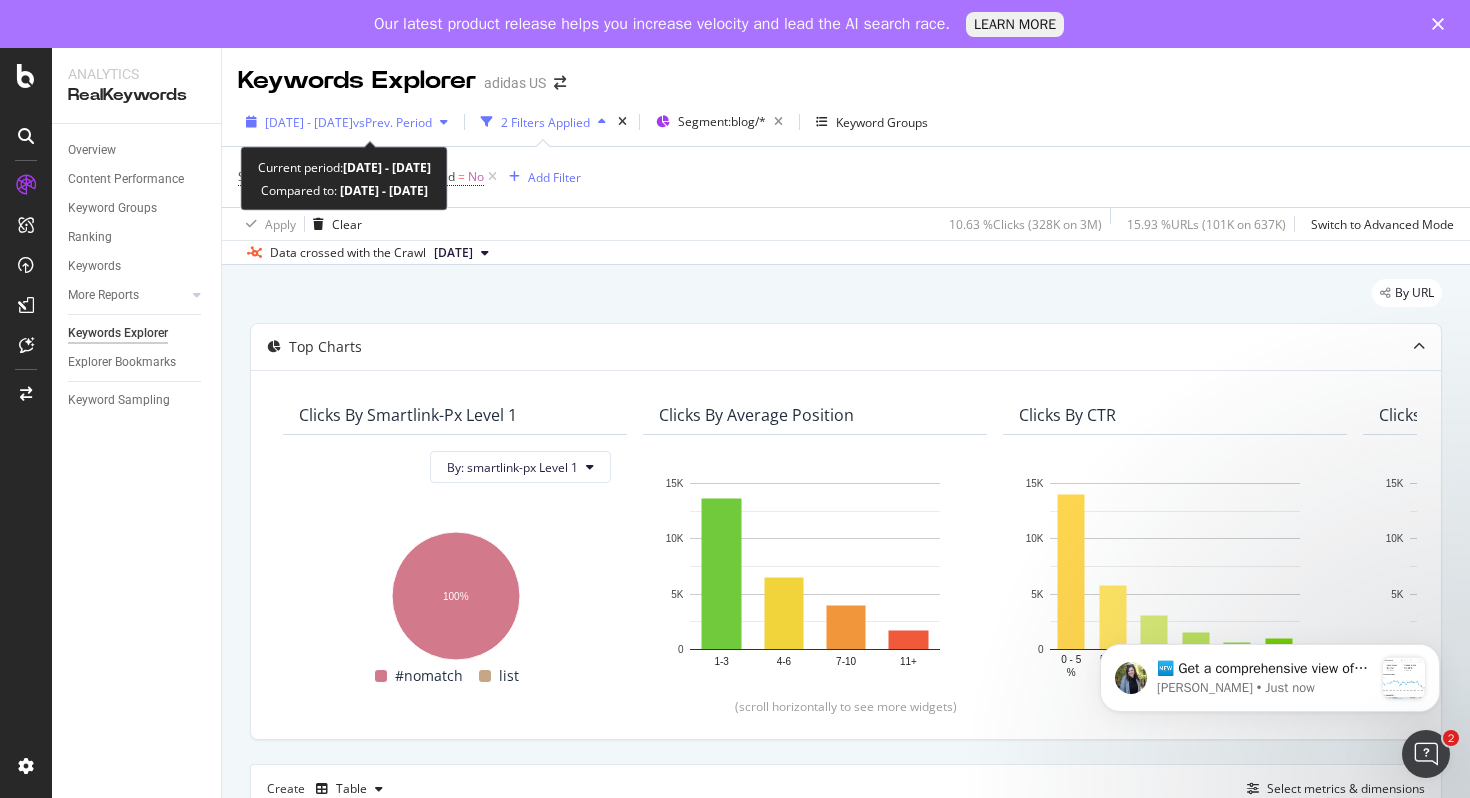 click at bounding box center (444, 122) 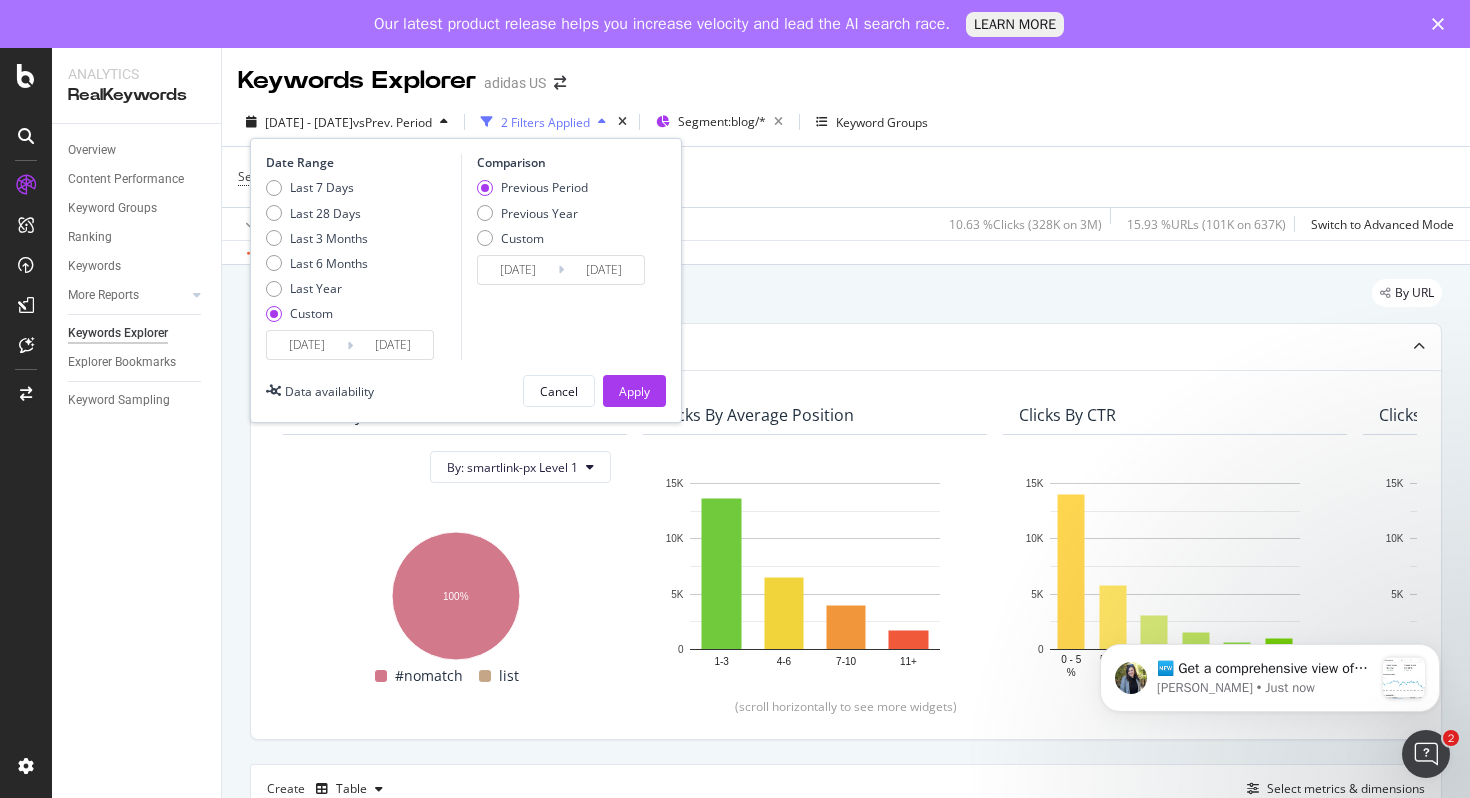 click on "2025/06/10" at bounding box center [307, 345] 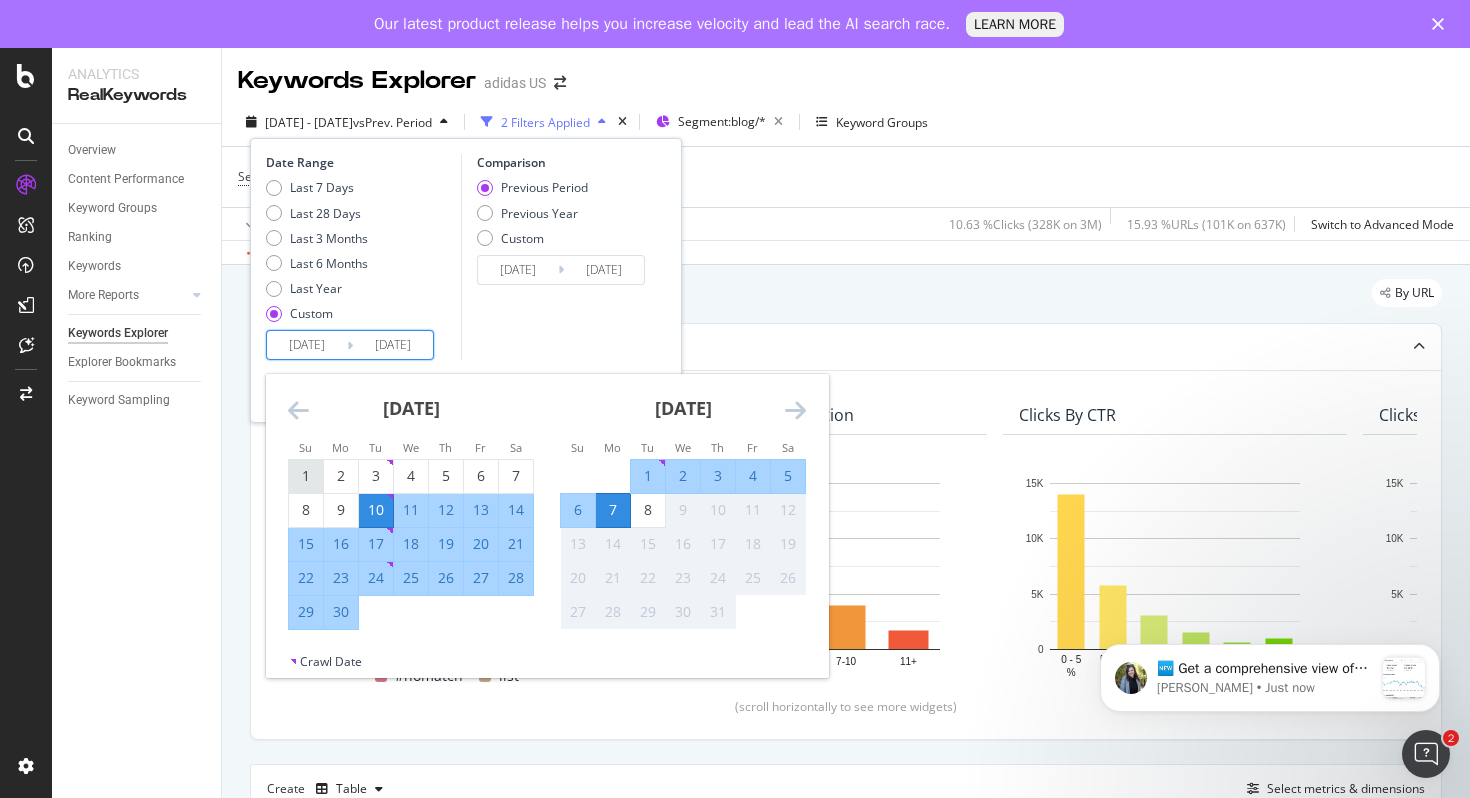 click on "1" at bounding box center (306, 476) 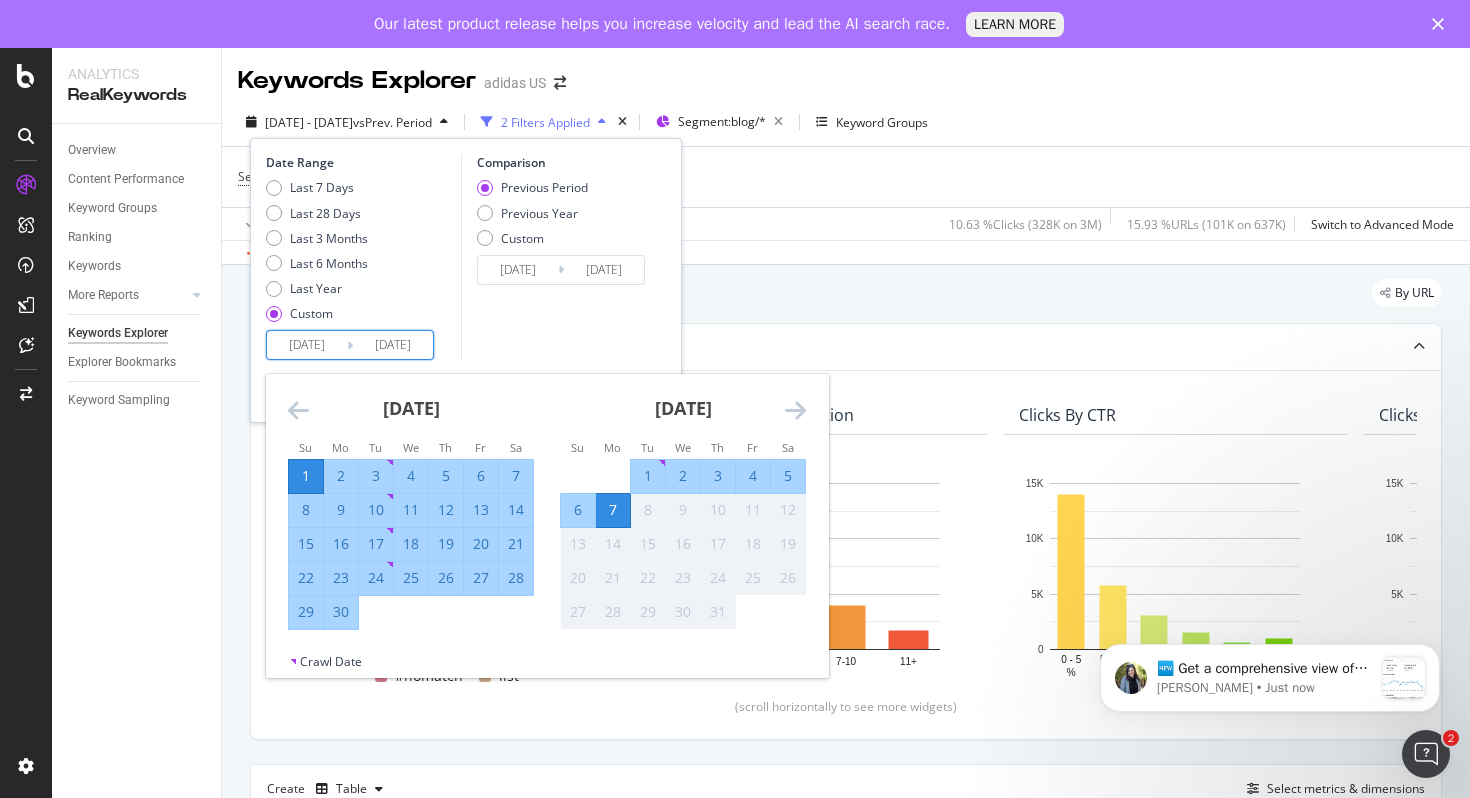 click on "7" at bounding box center [613, 510] 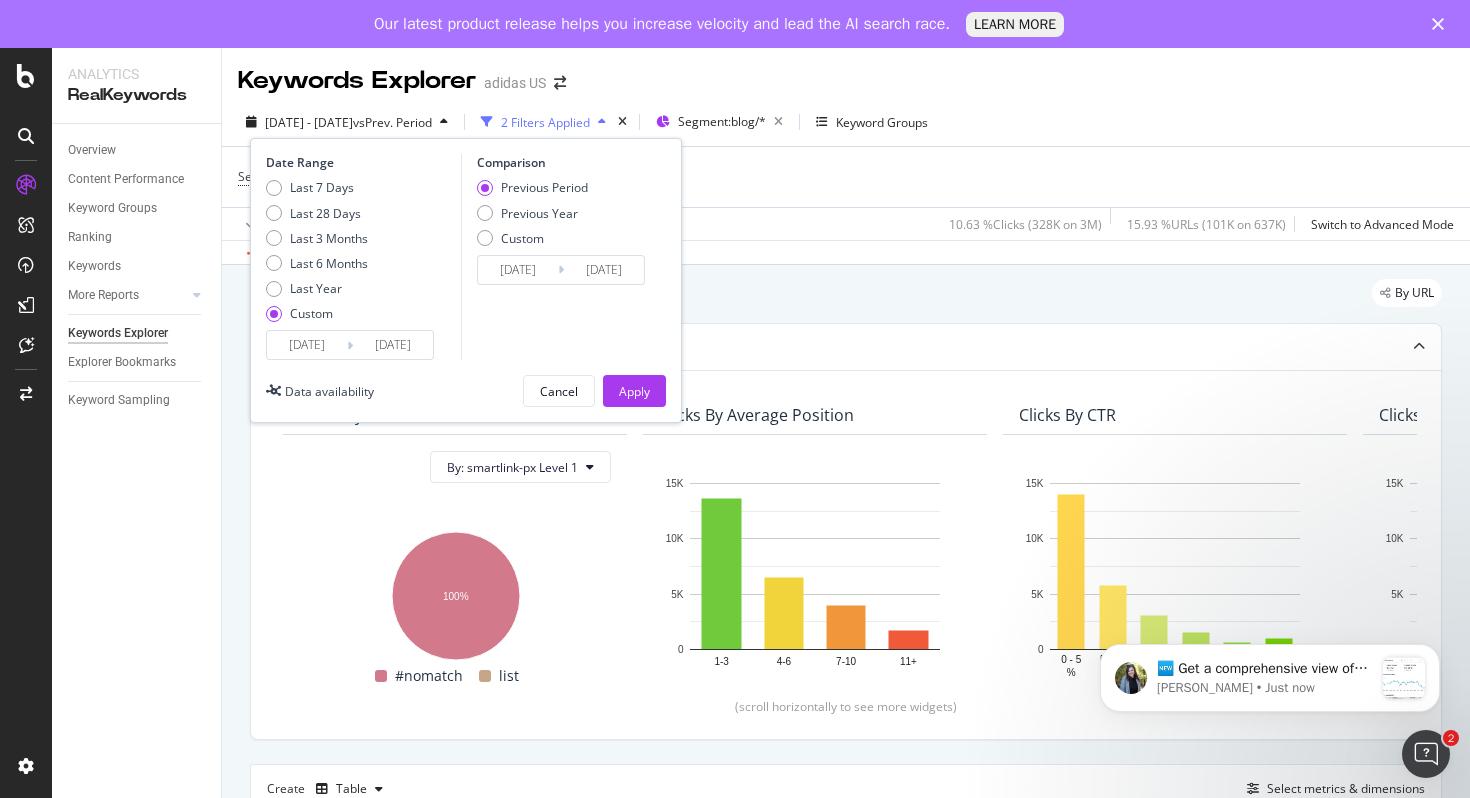 click on "2025/07/07" at bounding box center (393, 345) 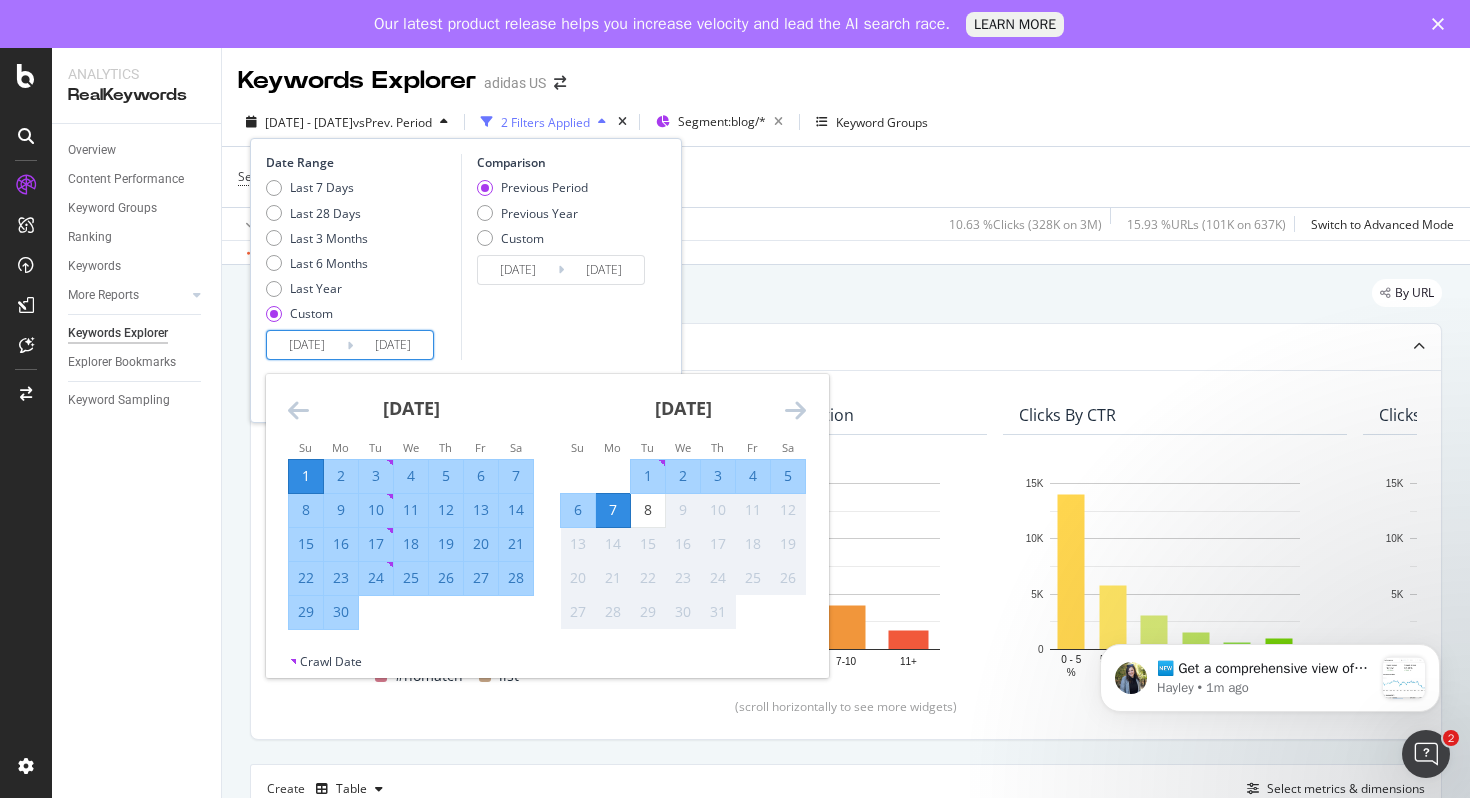 click on "30" at bounding box center [341, 612] 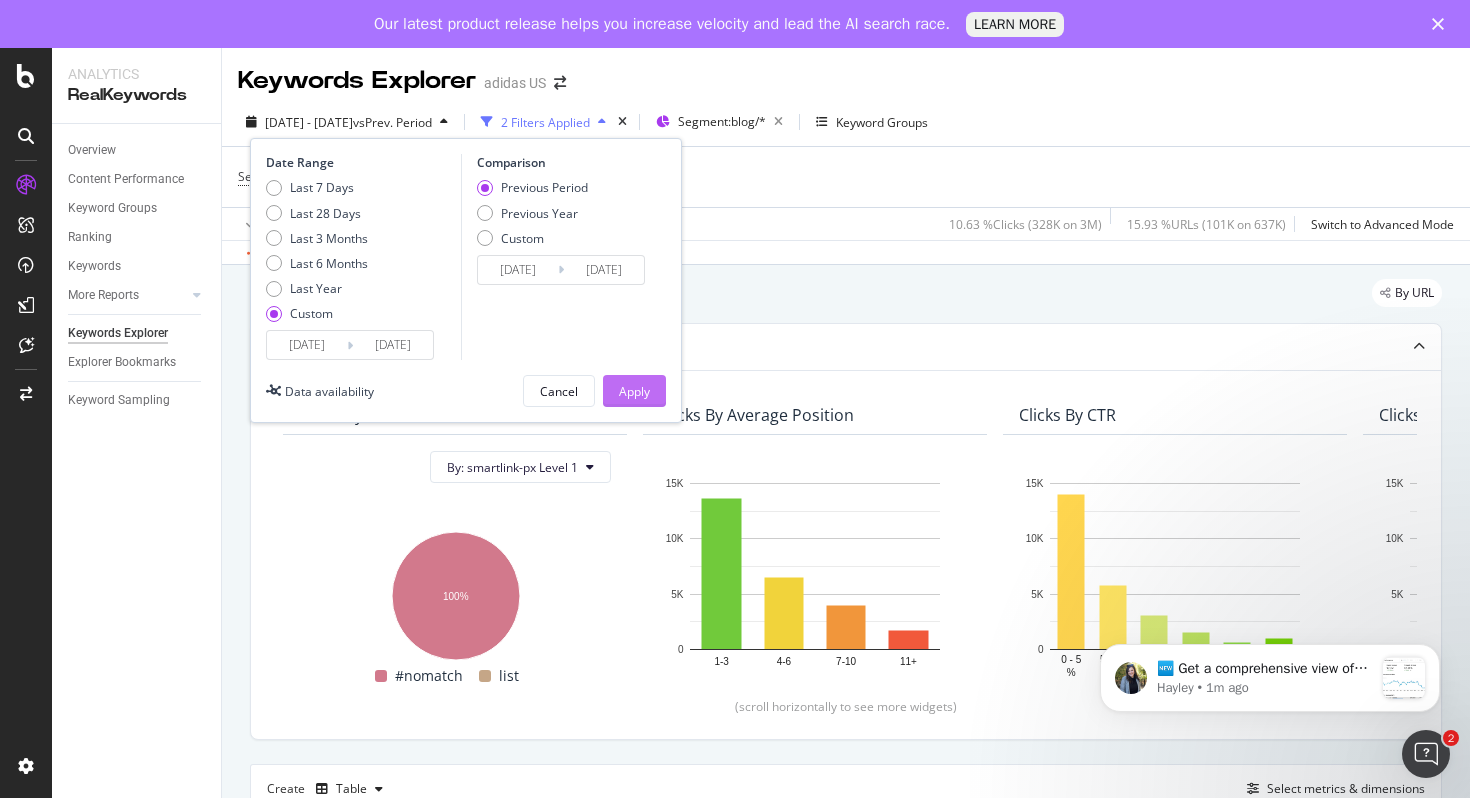click on "Apply" at bounding box center (634, 391) 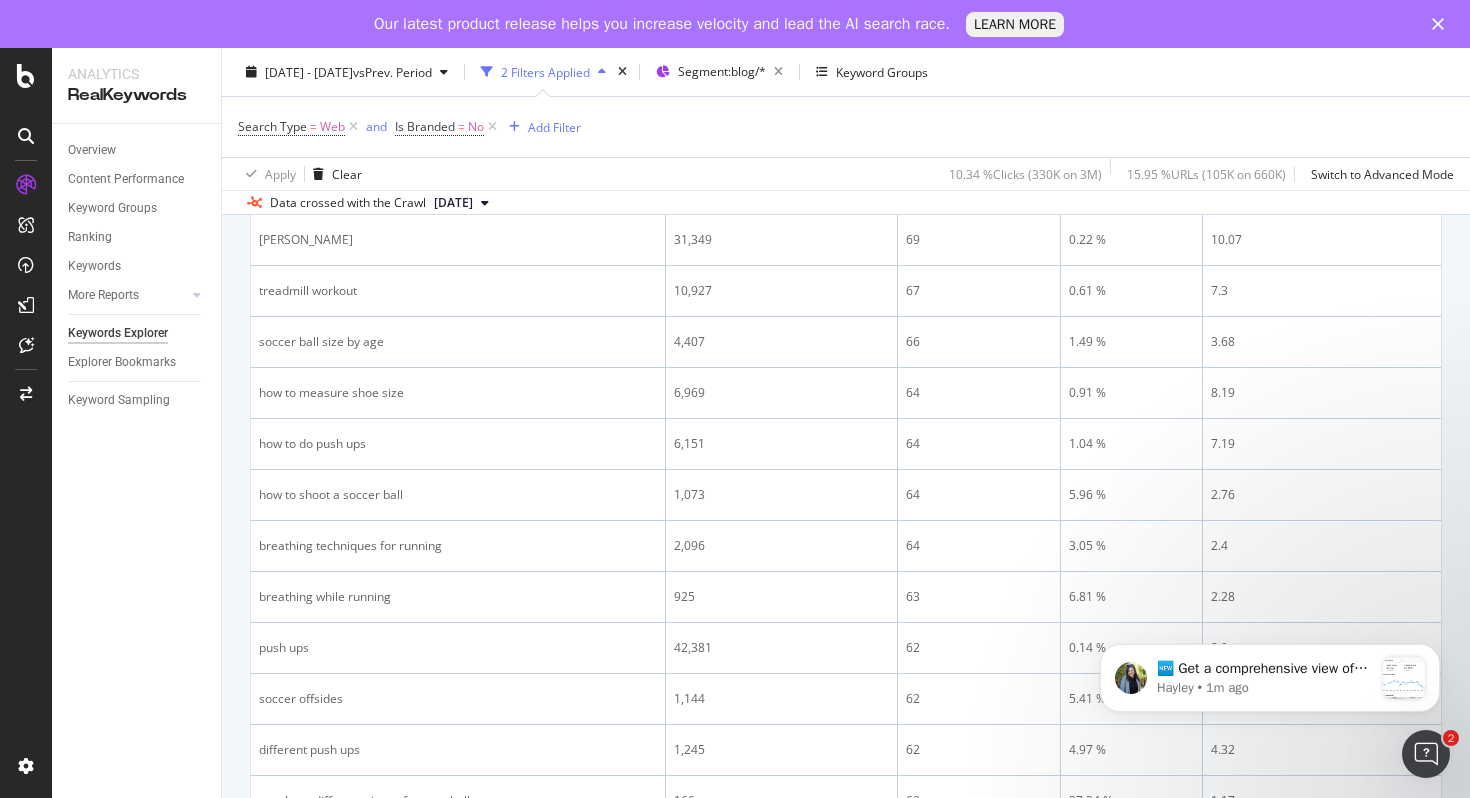 scroll, scrollTop: 2840, scrollLeft: 0, axis: vertical 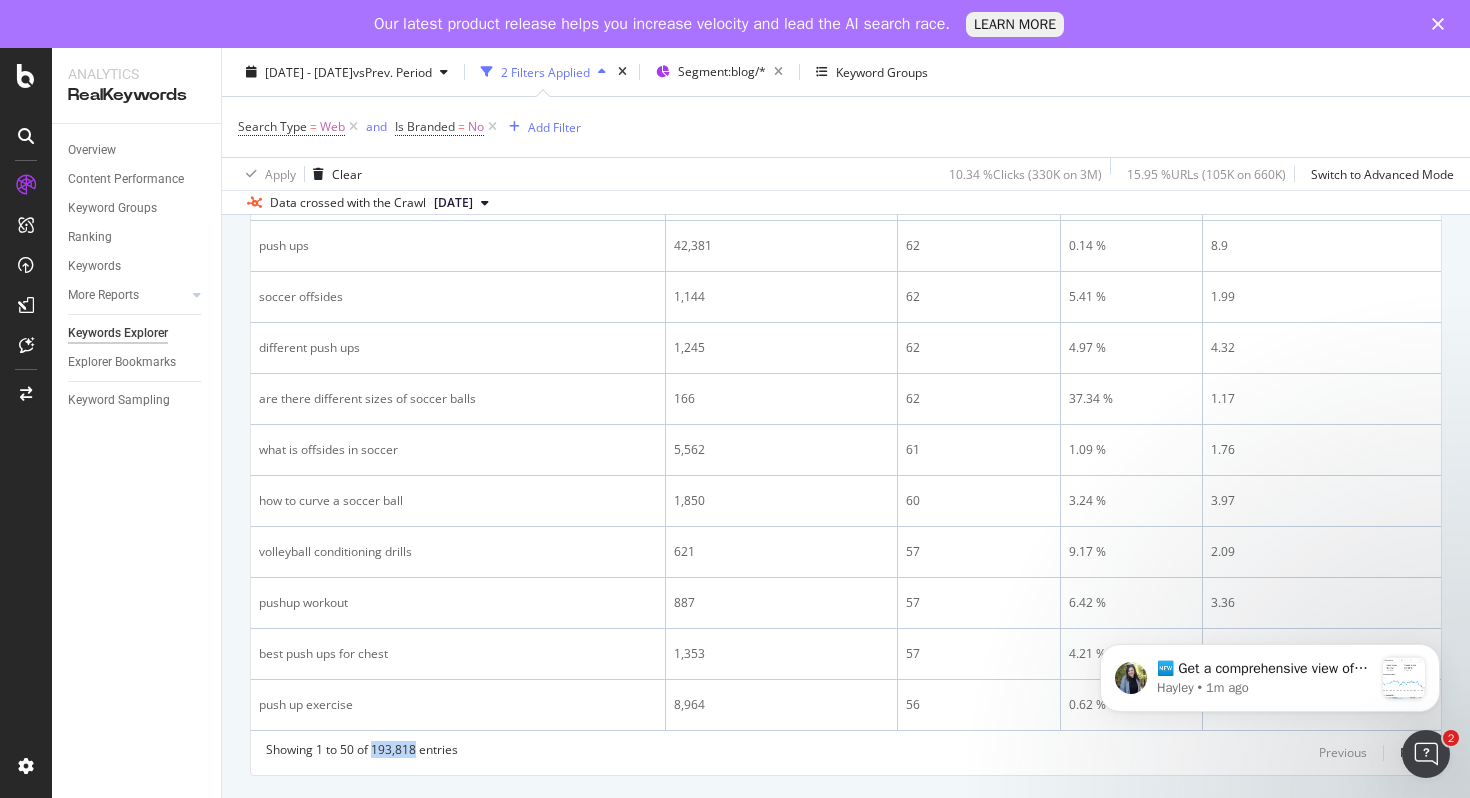 drag, startPoint x: 417, startPoint y: 752, endPoint x: 376, endPoint y: 757, distance: 41.303753 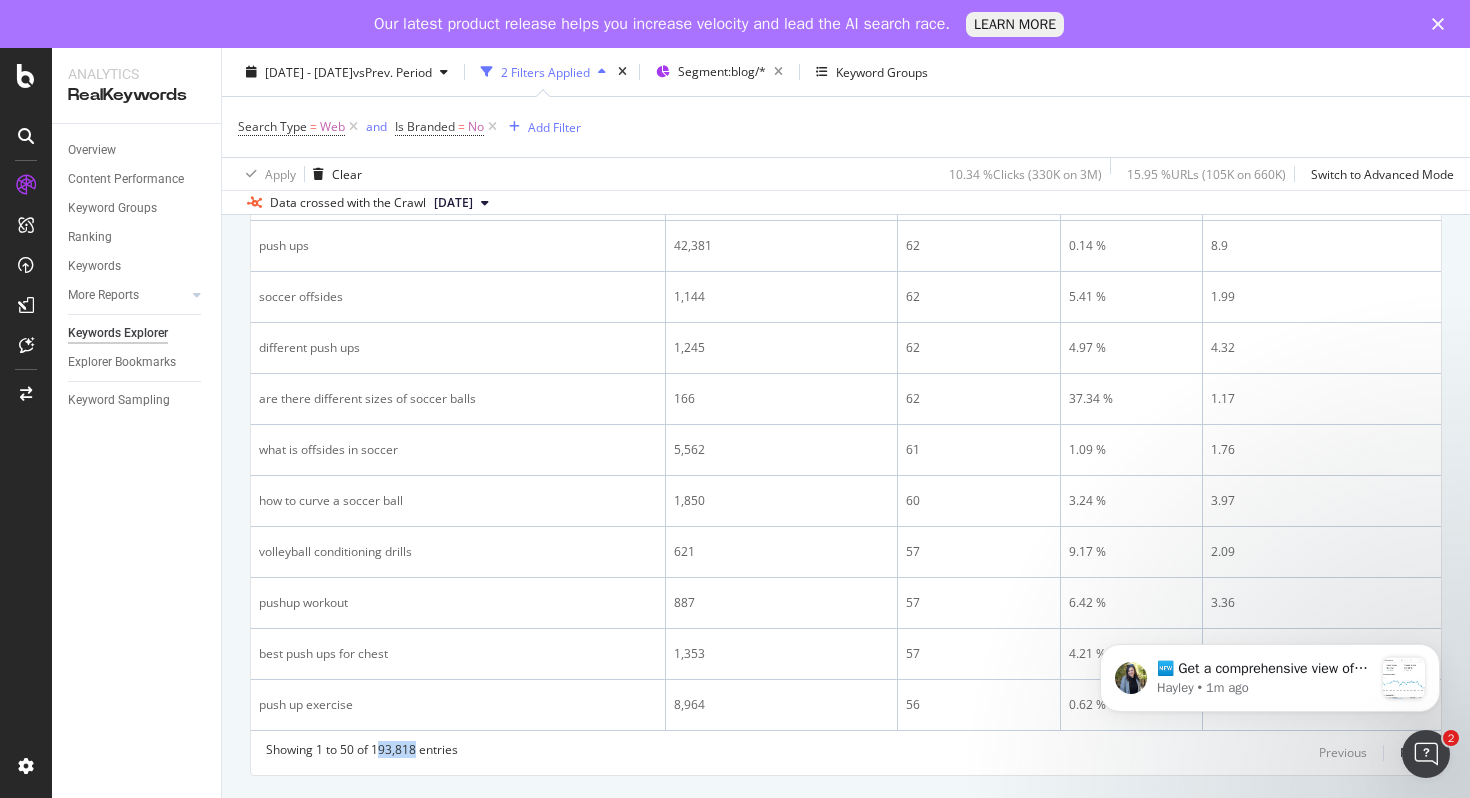 copy on "93,818" 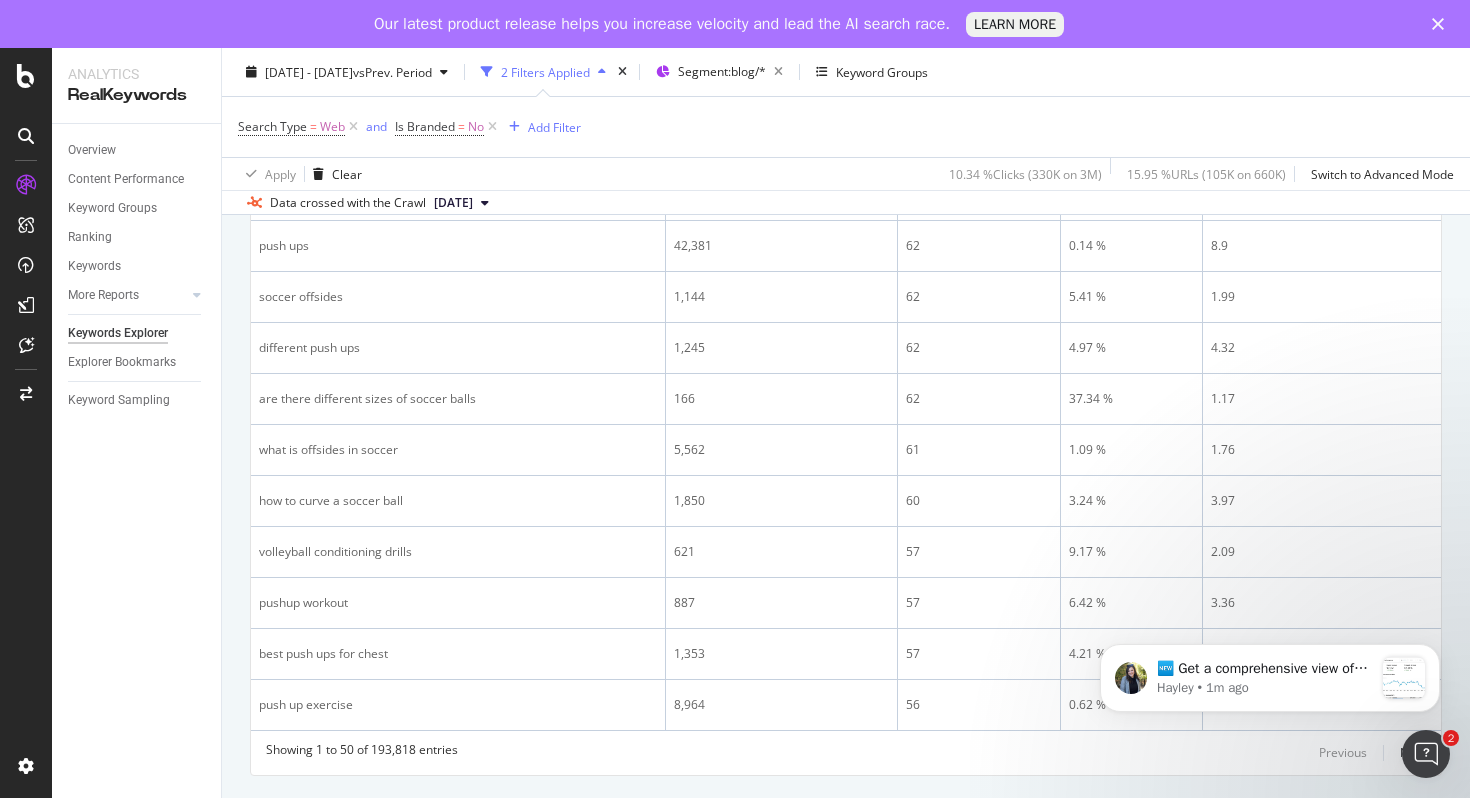 click on "Showing 1 to 50 of 193,818 entries" at bounding box center [362, 753] 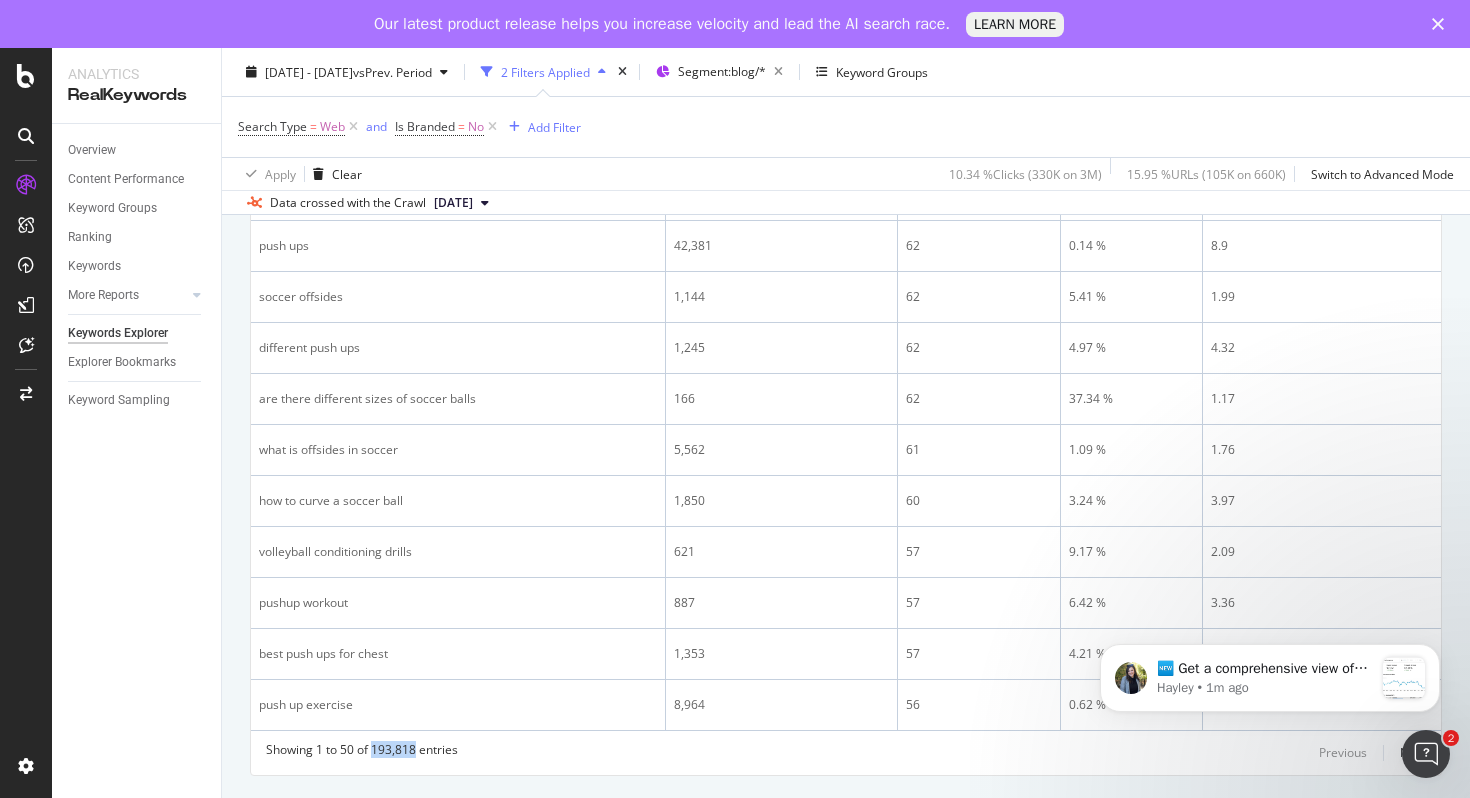 drag, startPoint x: 415, startPoint y: 752, endPoint x: 374, endPoint y: 751, distance: 41.01219 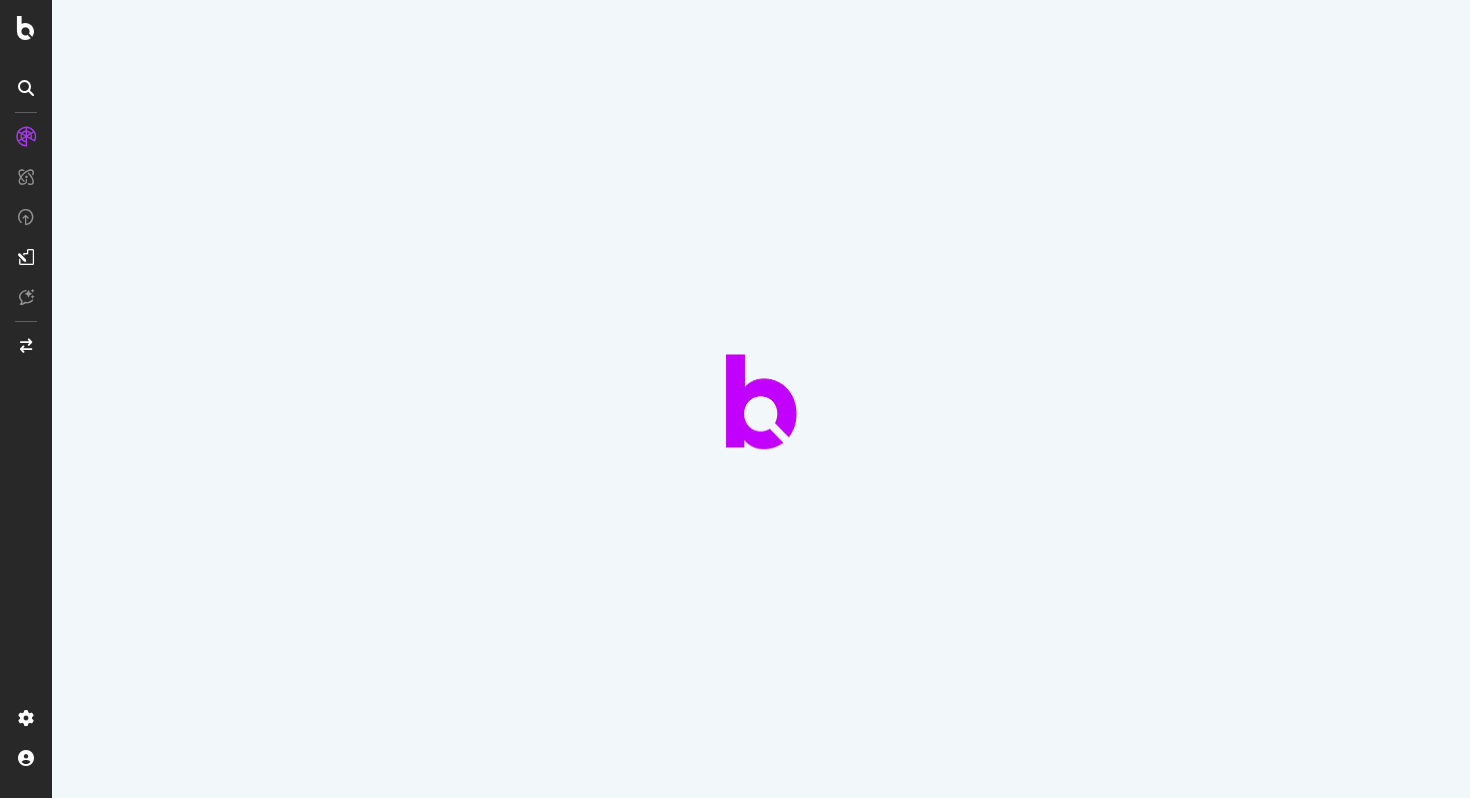 scroll, scrollTop: 0, scrollLeft: 0, axis: both 